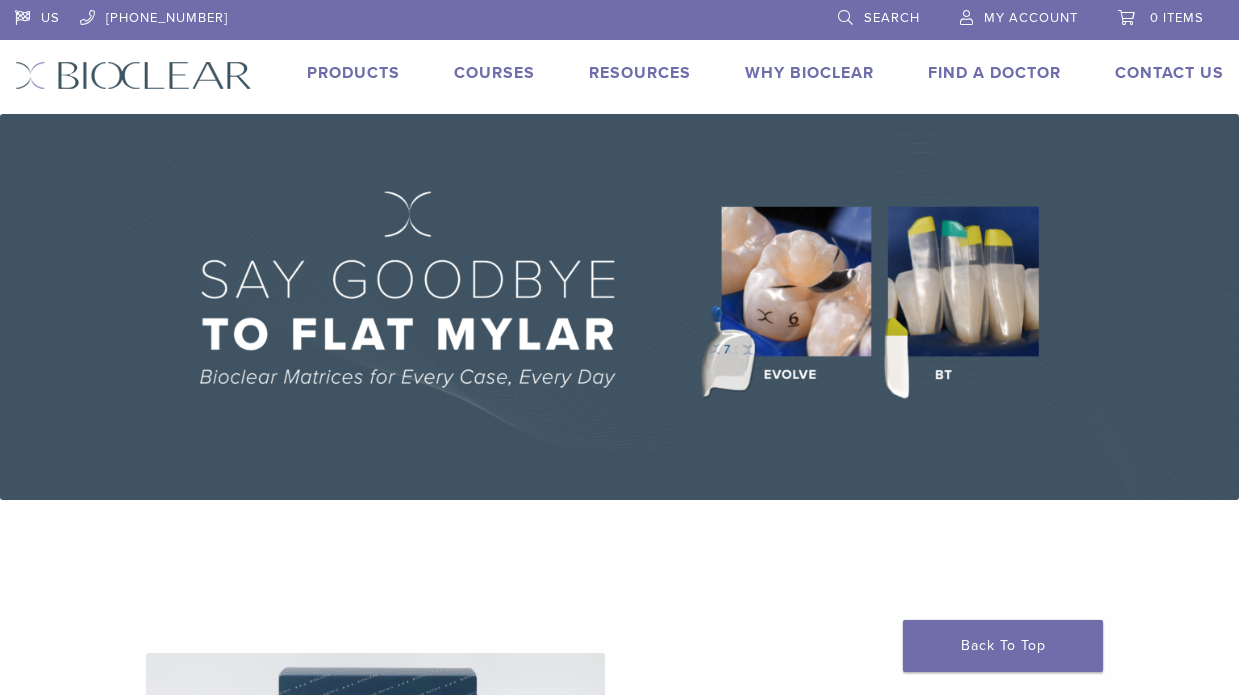 scroll, scrollTop: 0, scrollLeft: 0, axis: both 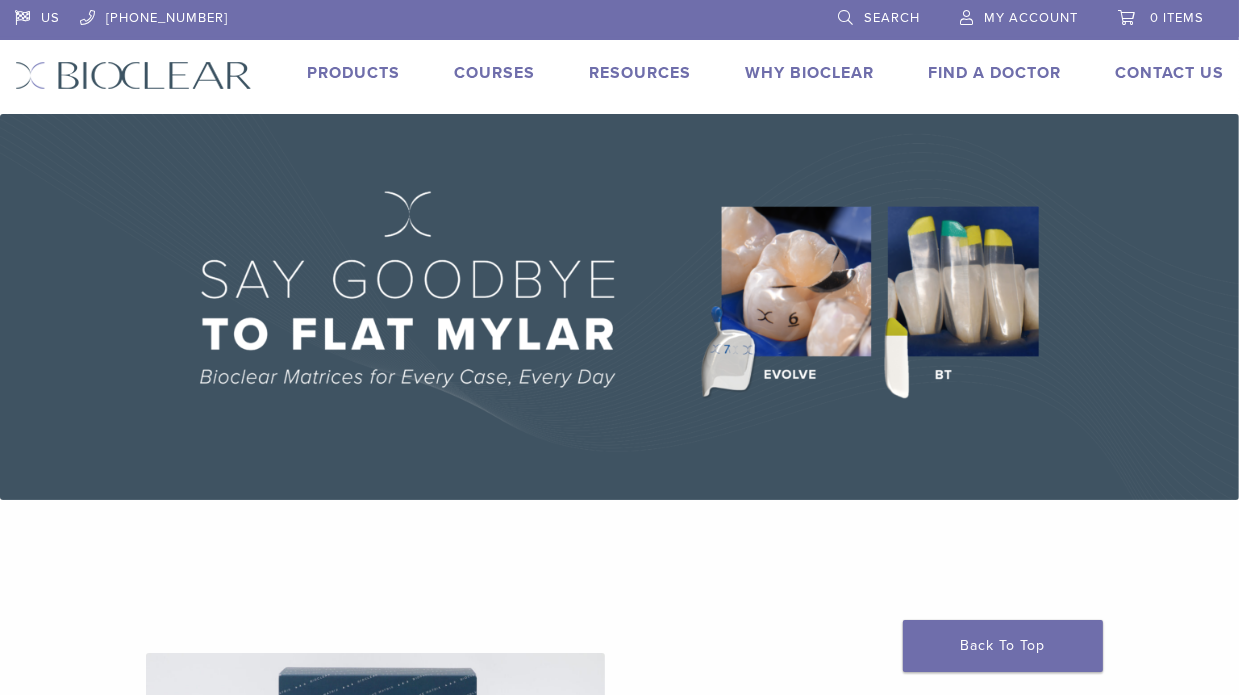 click on "My Account" at bounding box center [1019, 15] 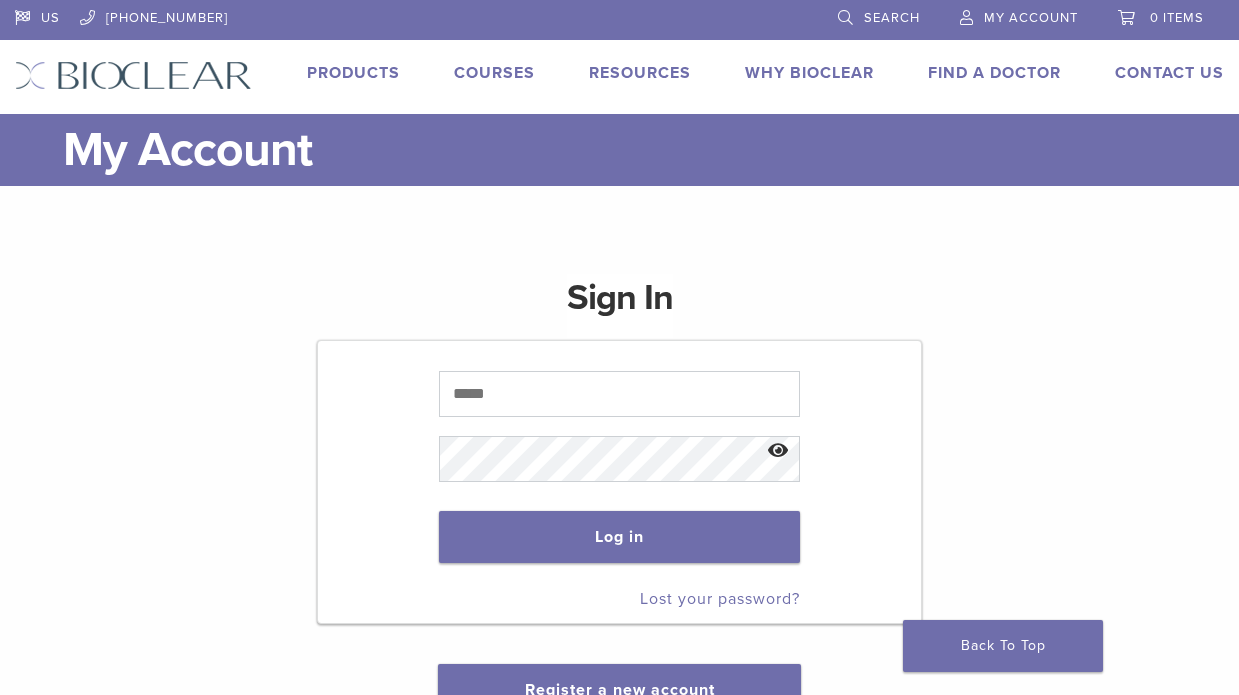 scroll, scrollTop: 0, scrollLeft: 0, axis: both 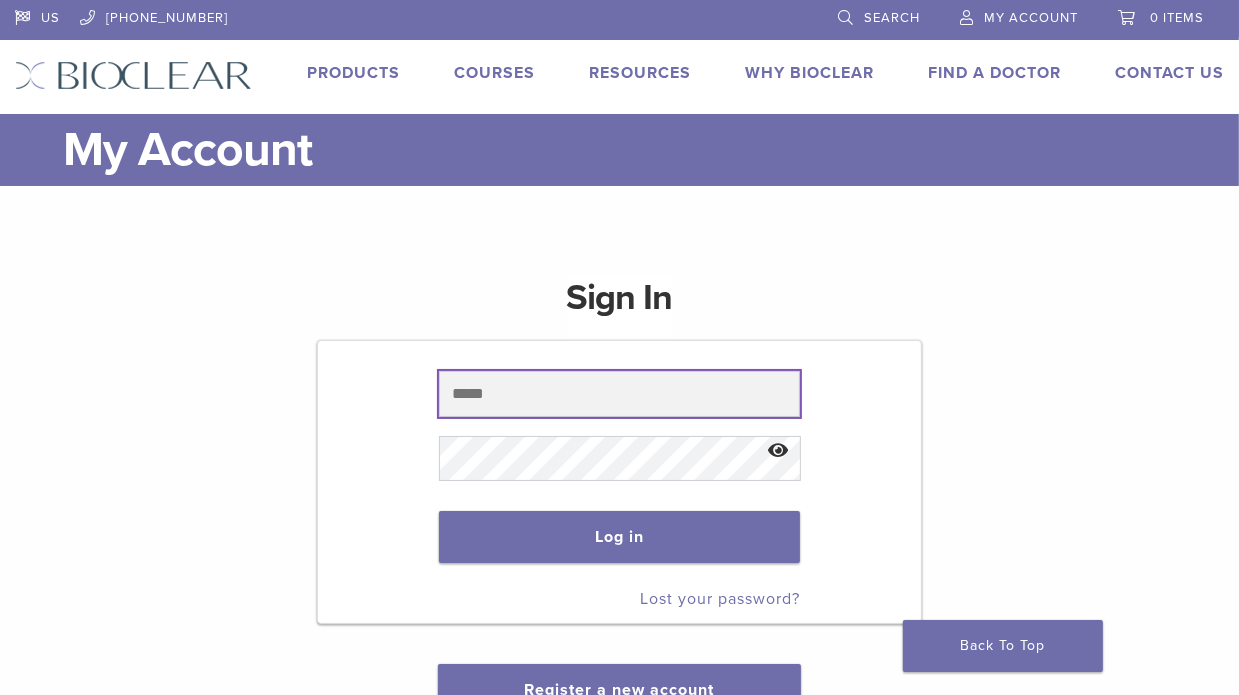 click at bounding box center [620, 394] 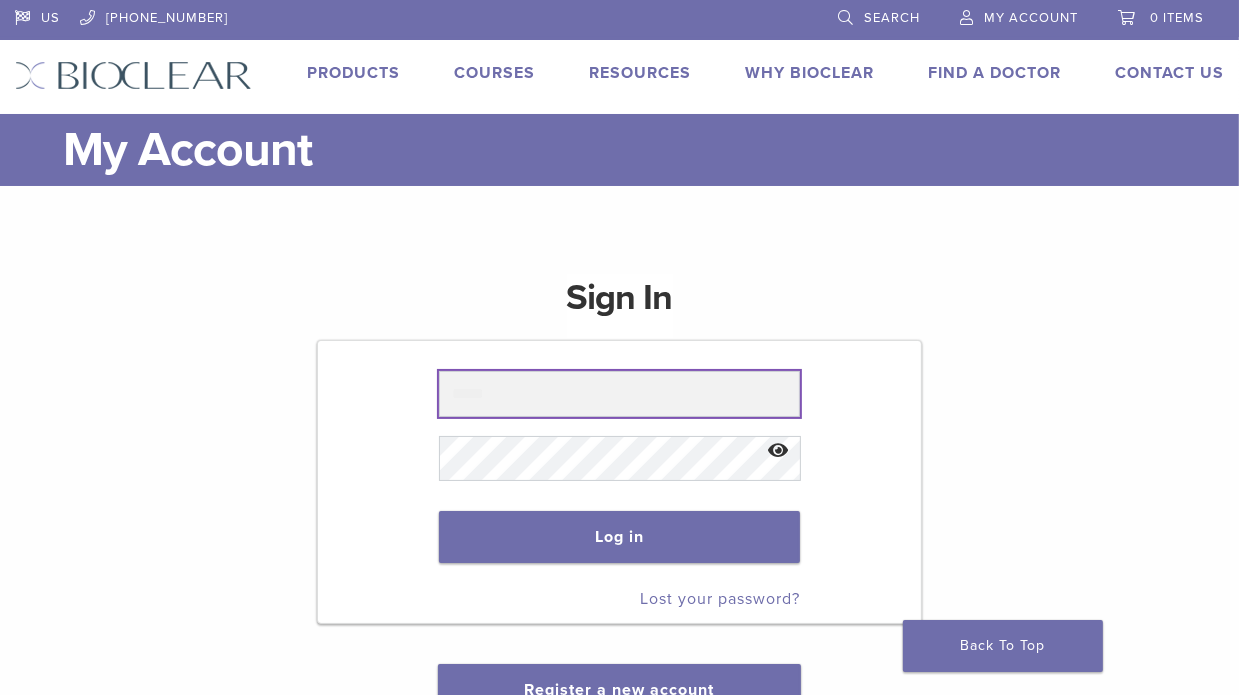 paste on "**********" 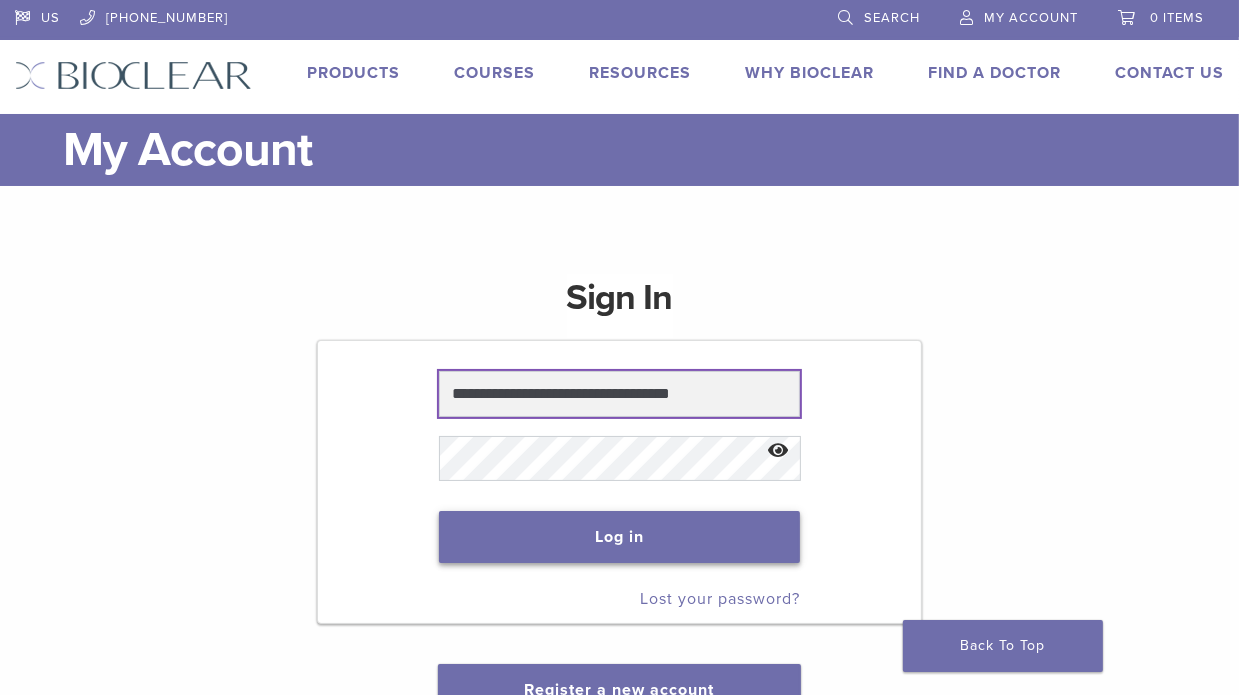 type on "**********" 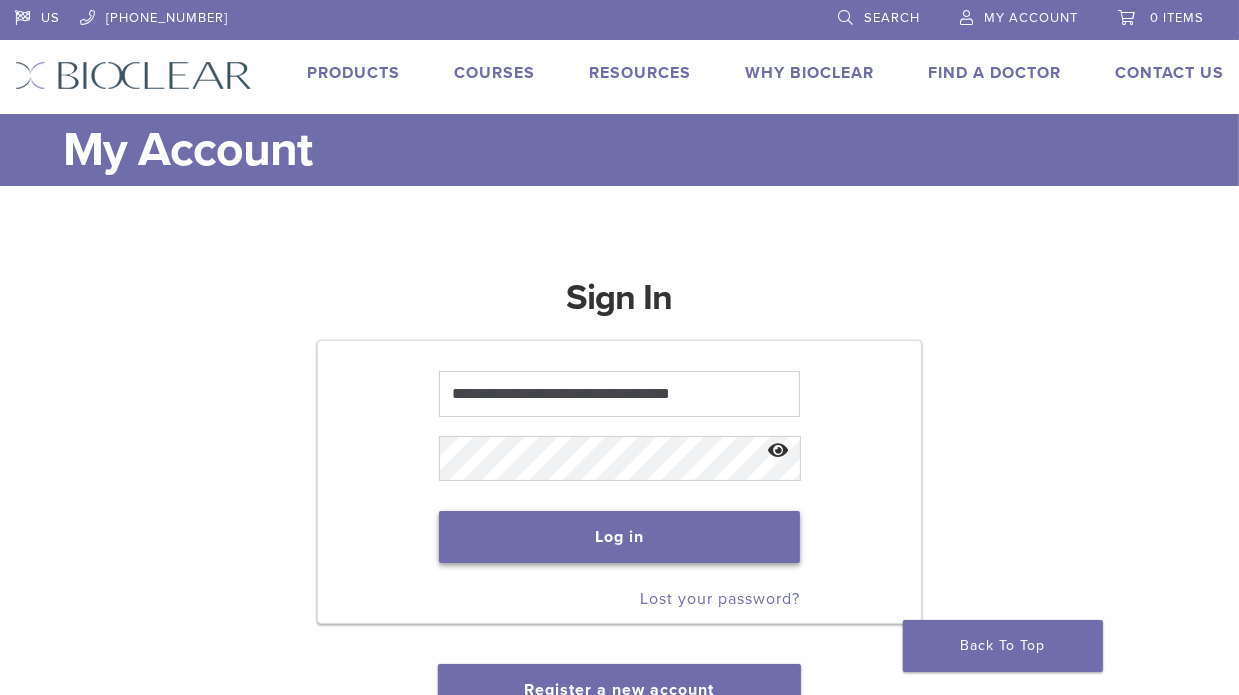 click on "Log in" at bounding box center (620, 537) 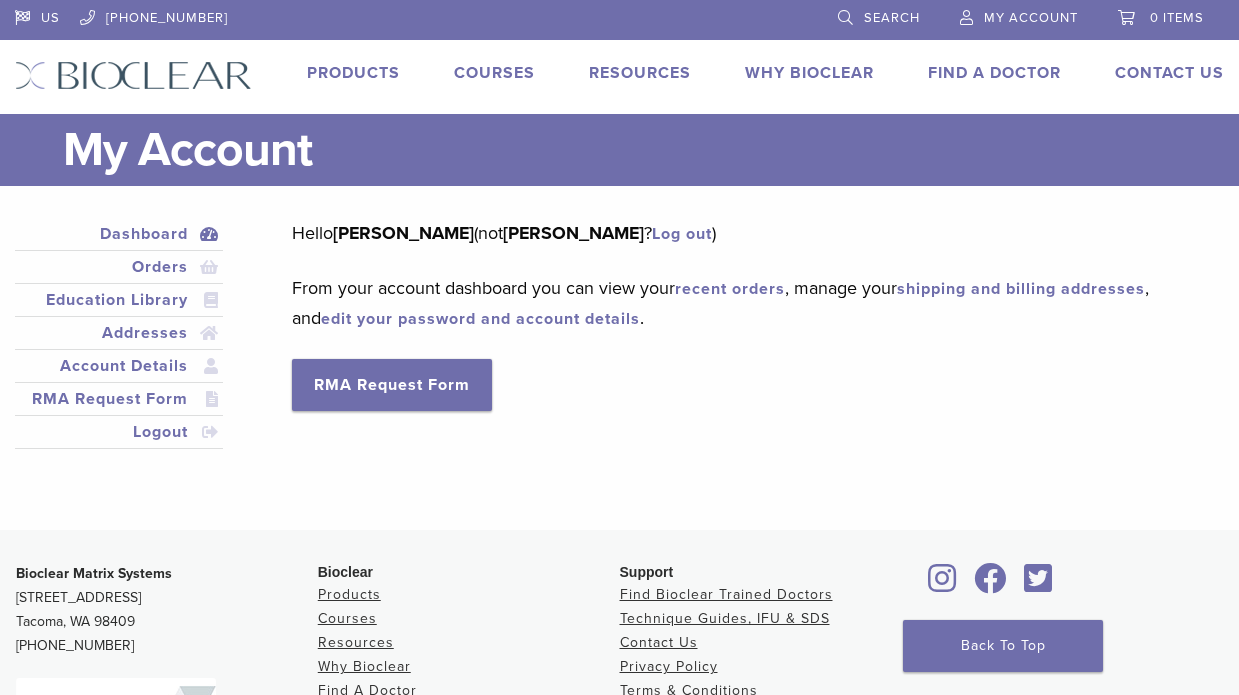 scroll, scrollTop: 0, scrollLeft: 0, axis: both 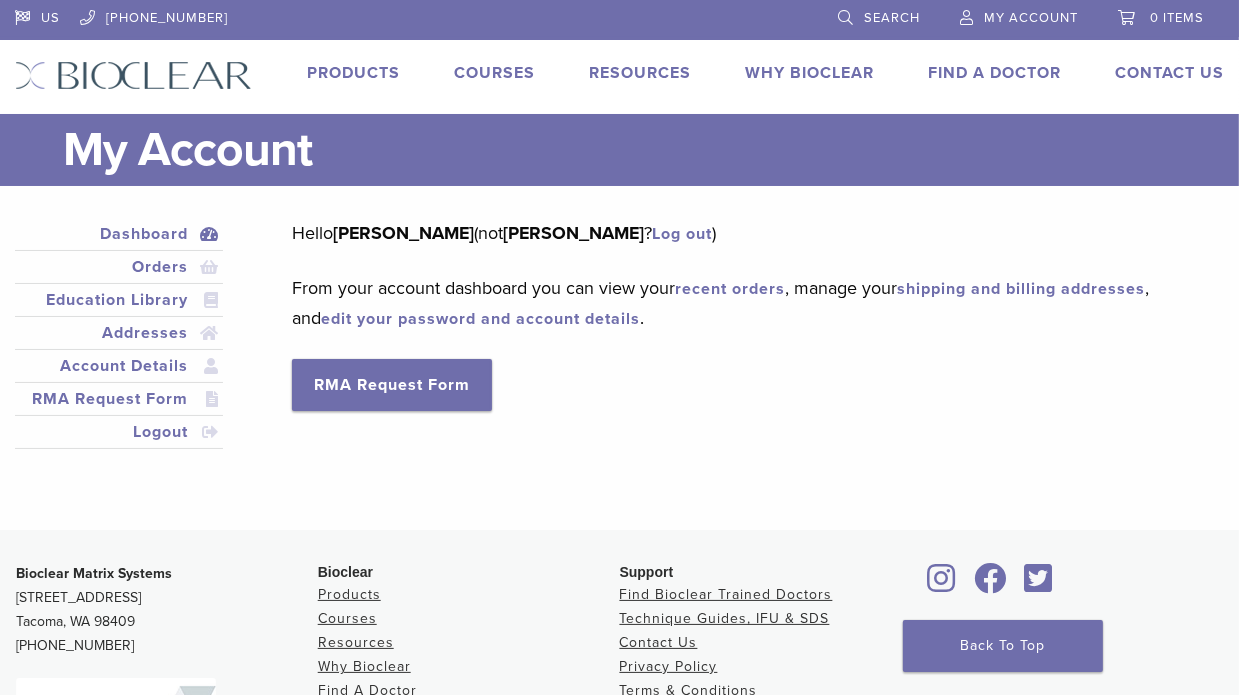 click on "Search" at bounding box center (892, 18) 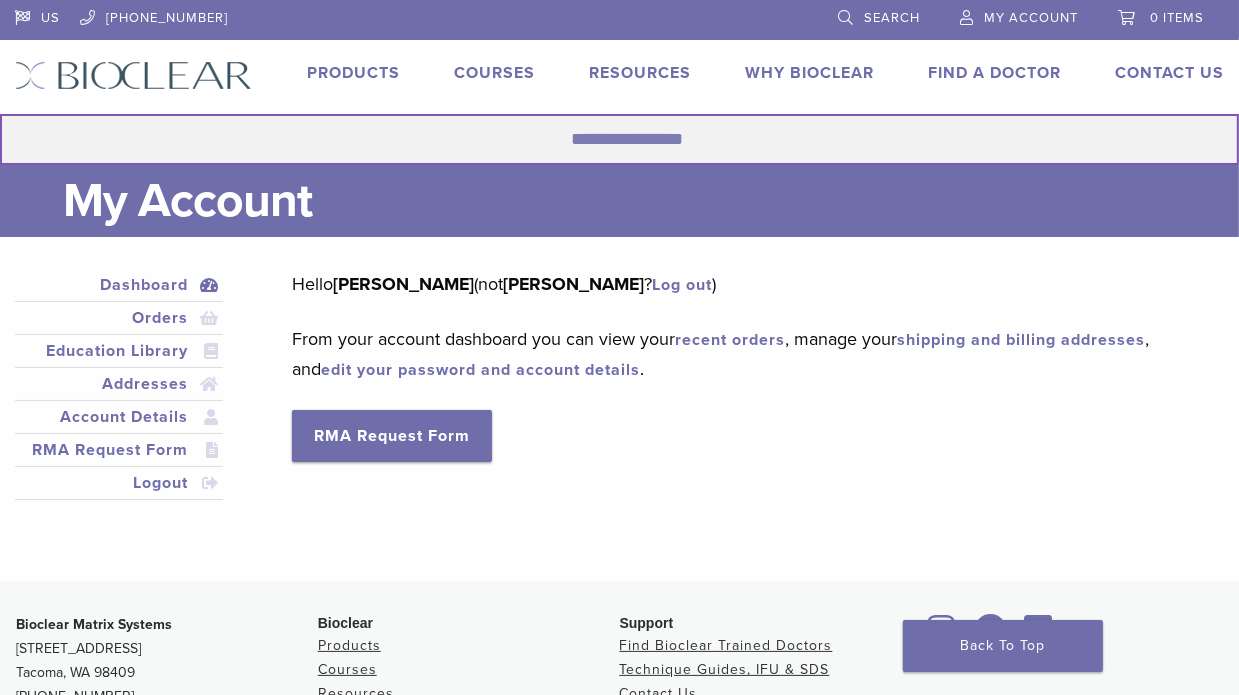 click on "Search for:" at bounding box center (619, 139) 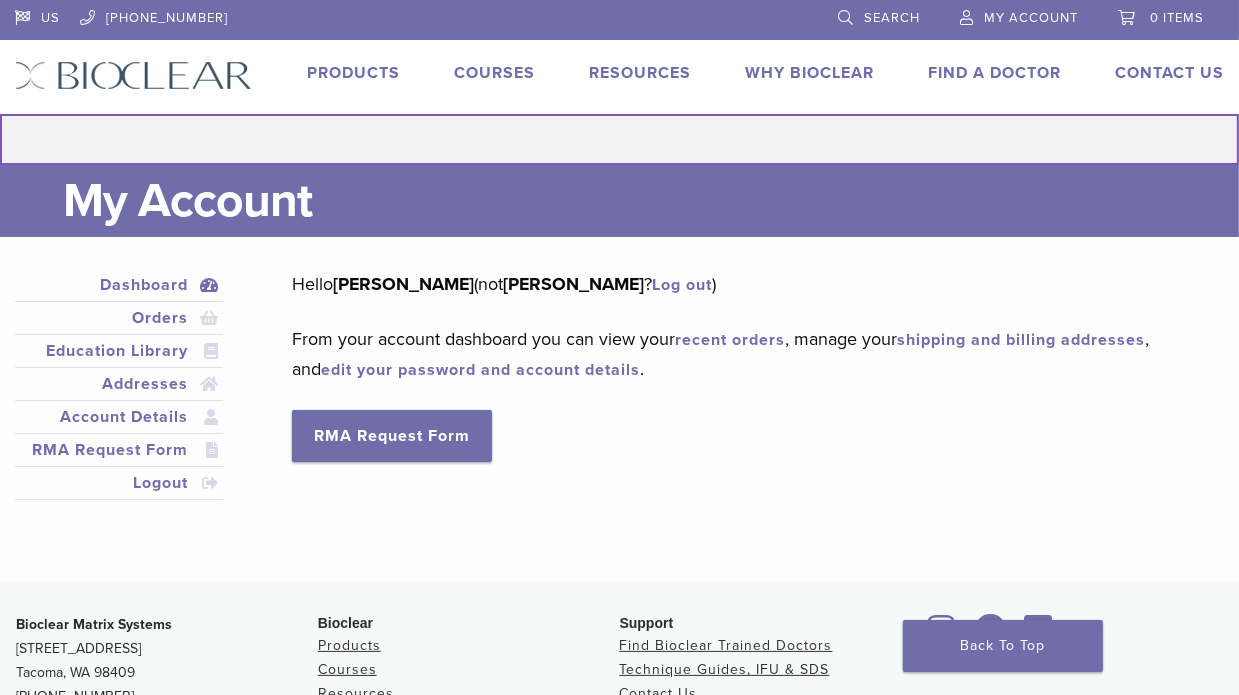 paste on "**********" 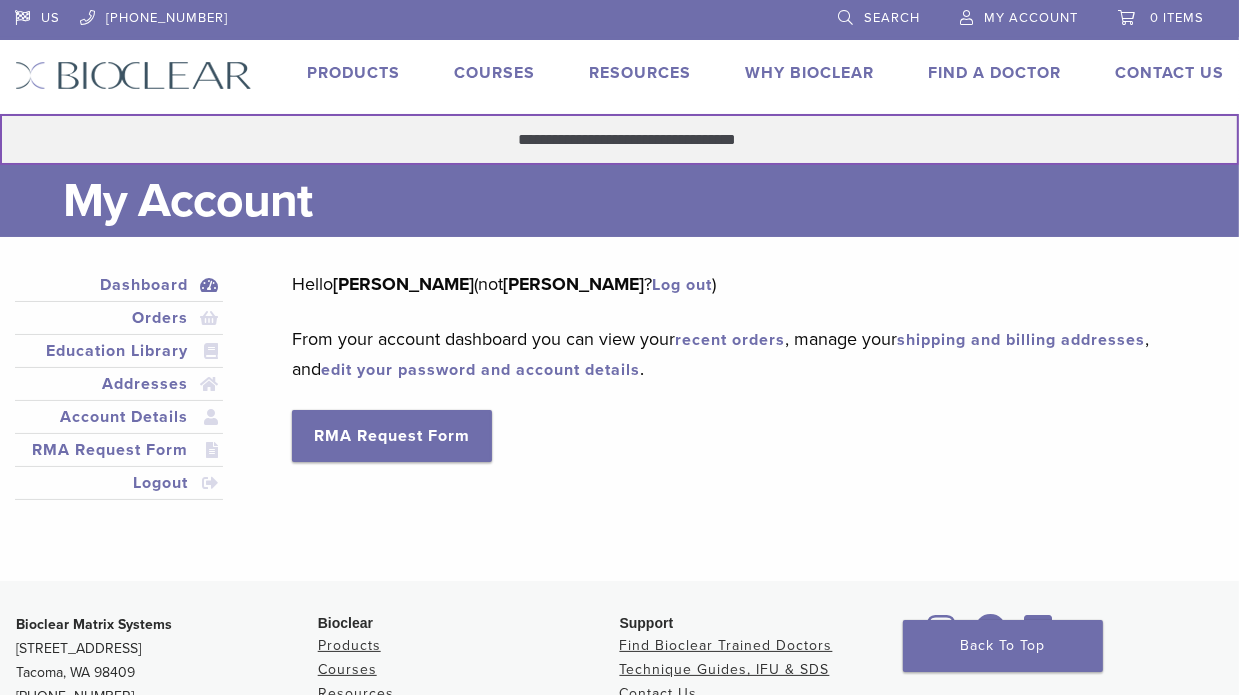 click on "**********" at bounding box center [619, 139] 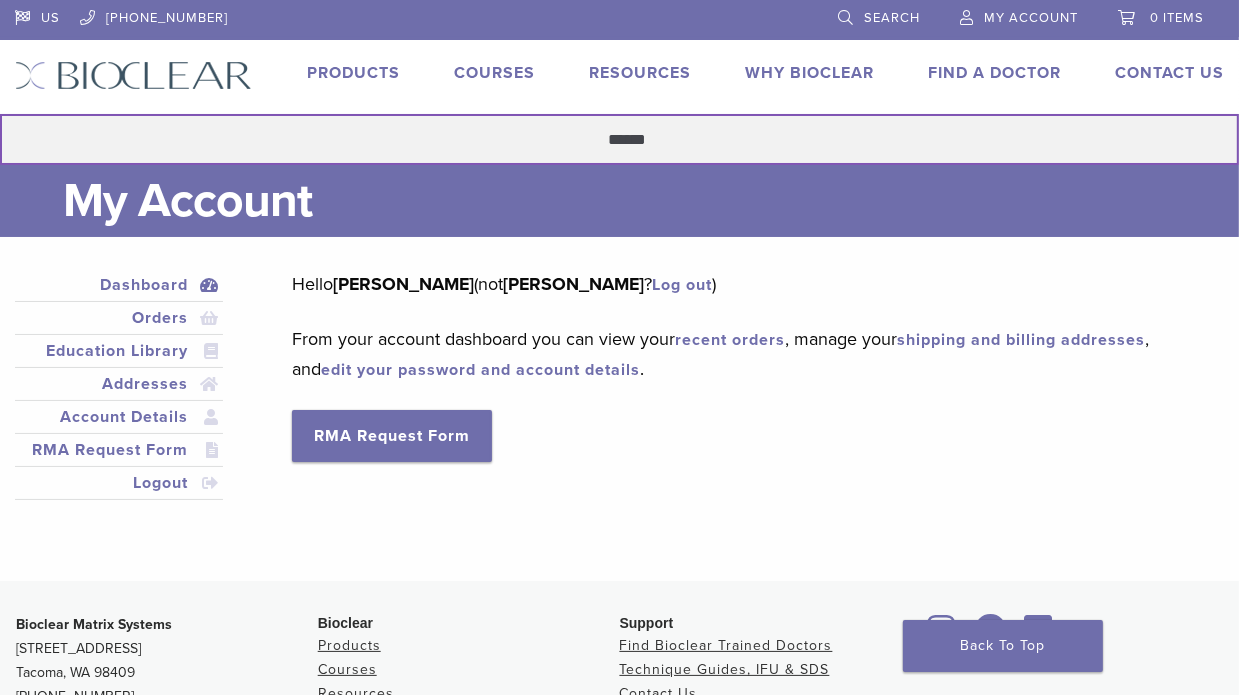 type on "******" 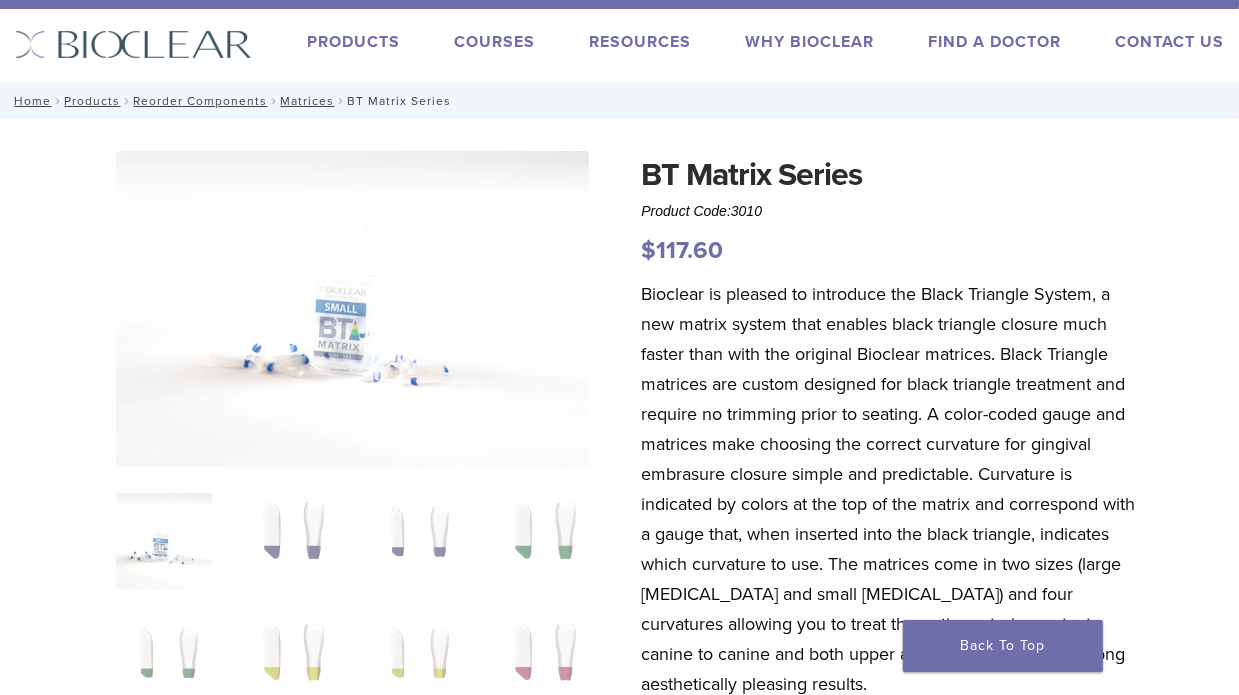 scroll, scrollTop: 99, scrollLeft: 0, axis: vertical 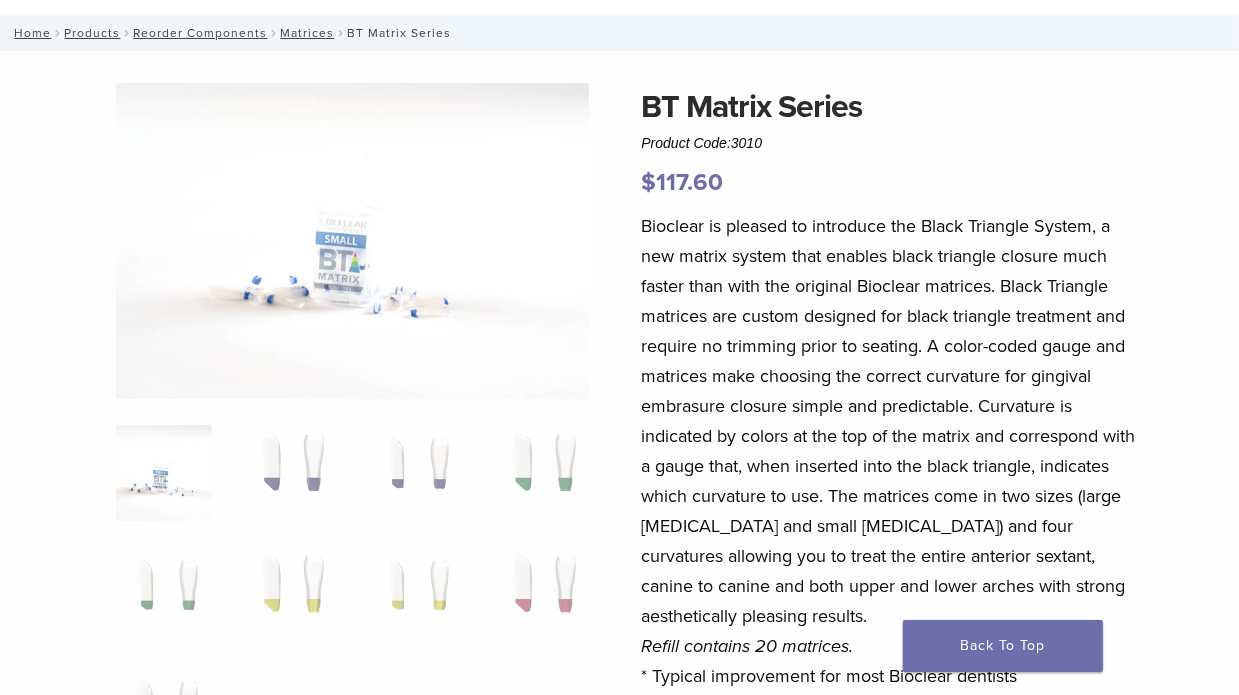 click on "3010" at bounding box center (746, 143) 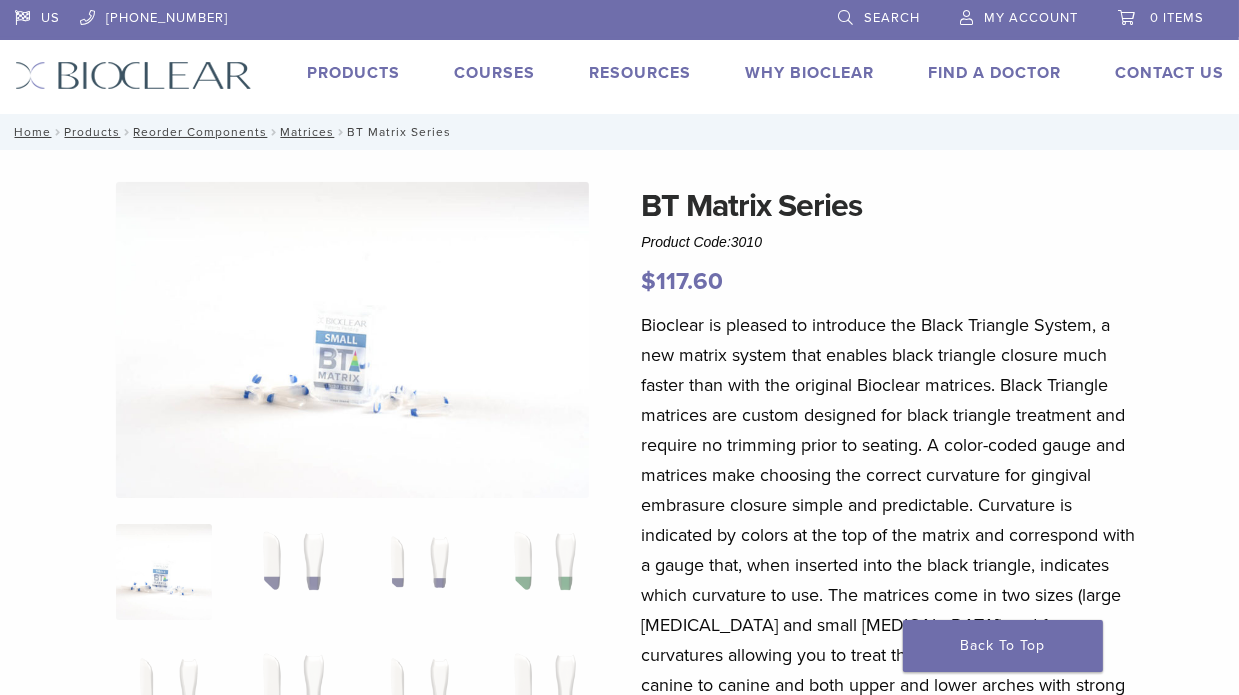 click on "Search" at bounding box center (879, 18) 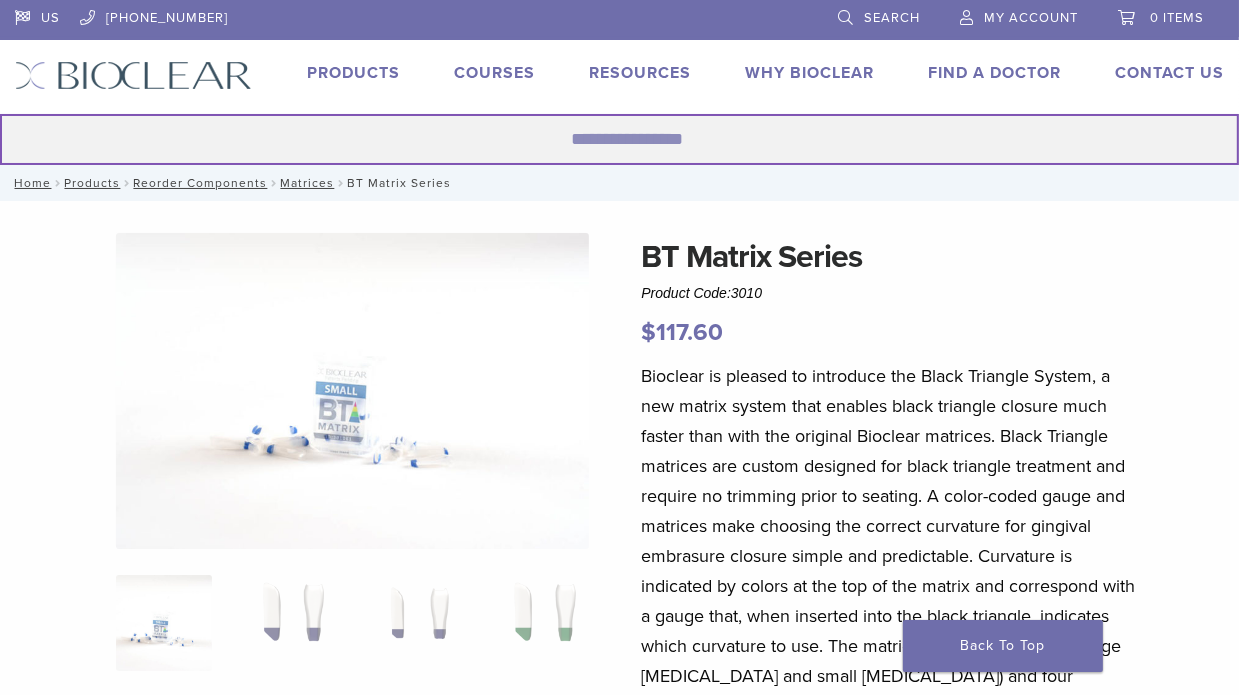 click on "Search for:" at bounding box center [619, 139] 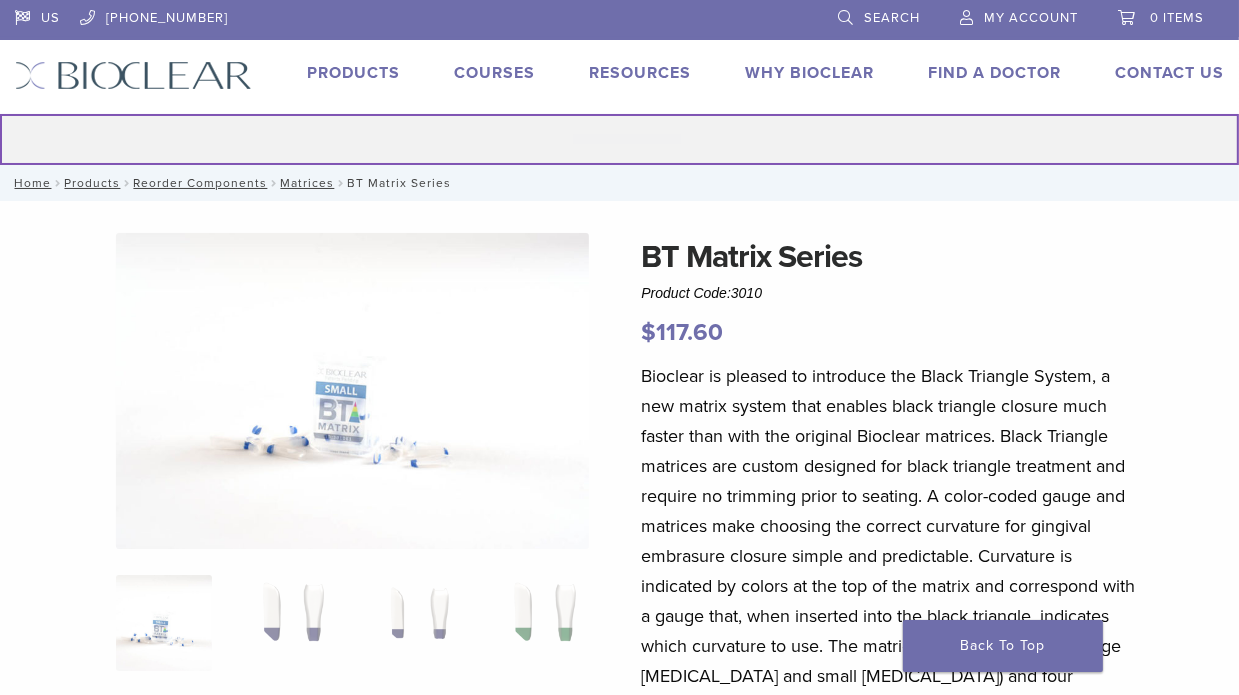 paste on "******" 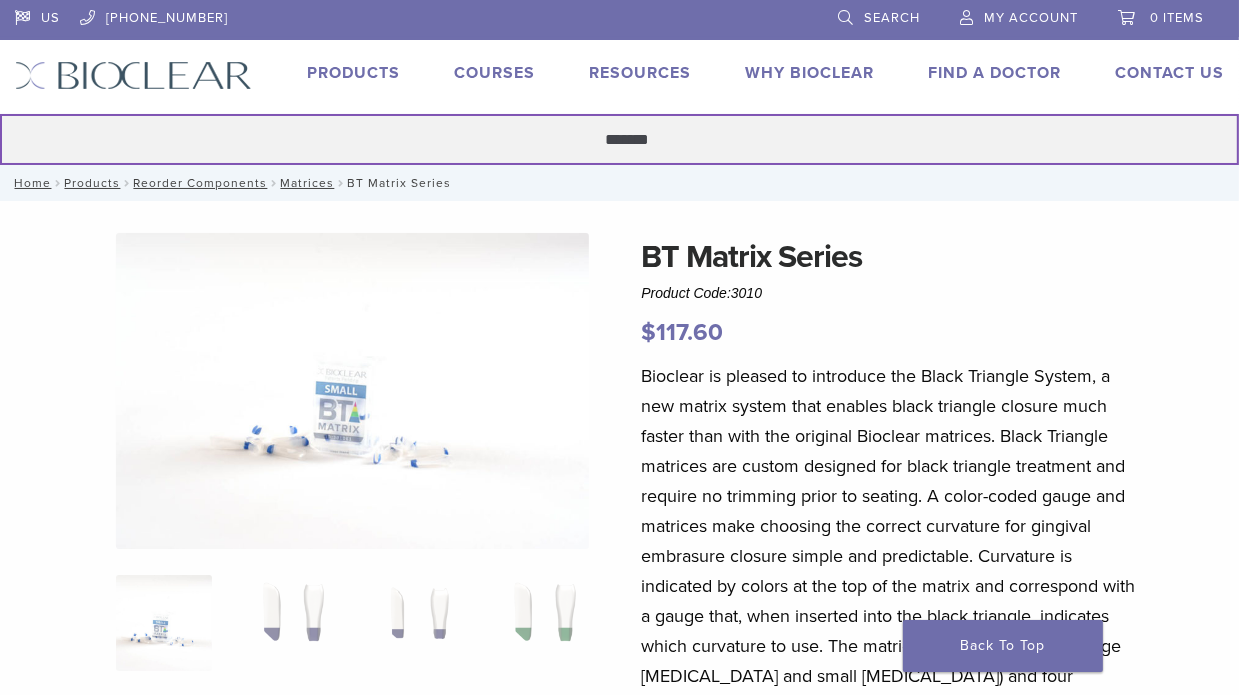 type on "******" 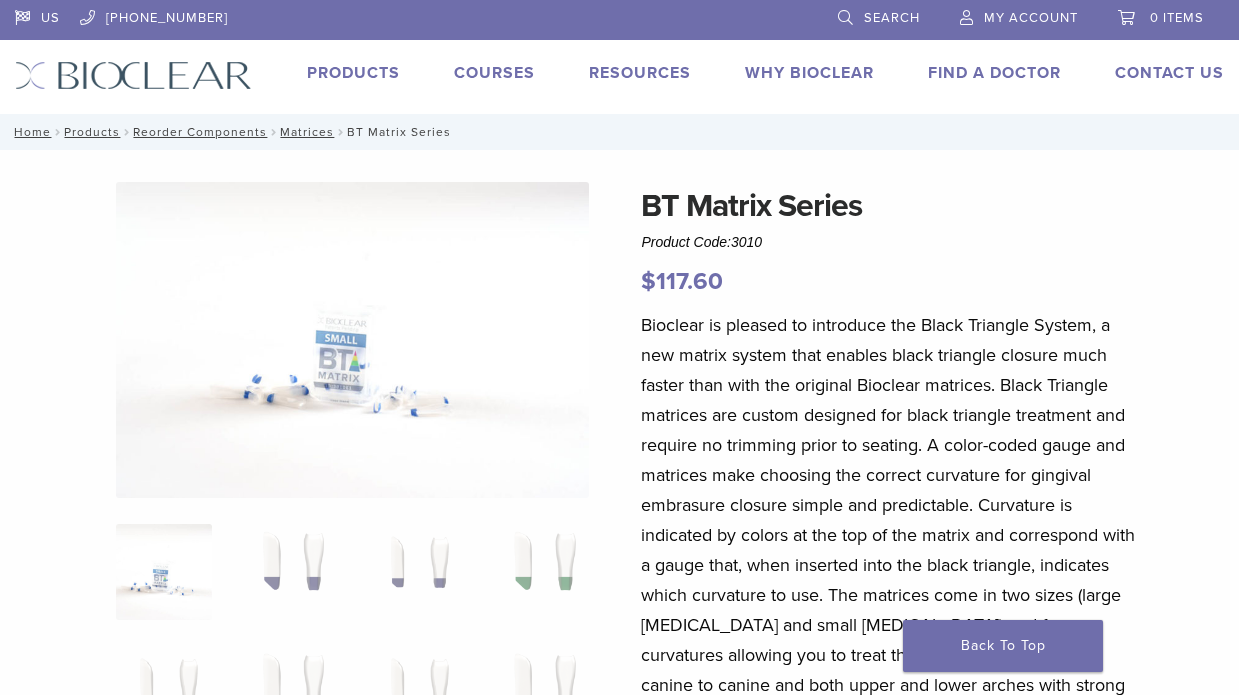 scroll, scrollTop: 0, scrollLeft: 0, axis: both 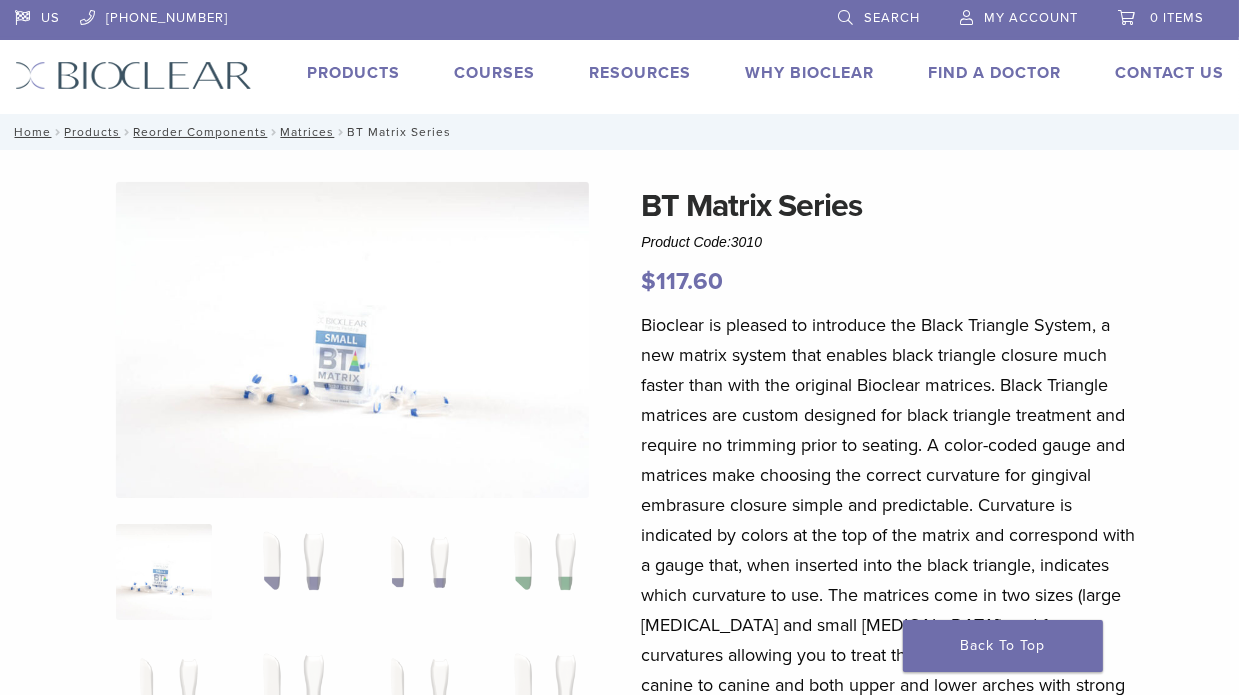click on "Search" at bounding box center (879, 15) 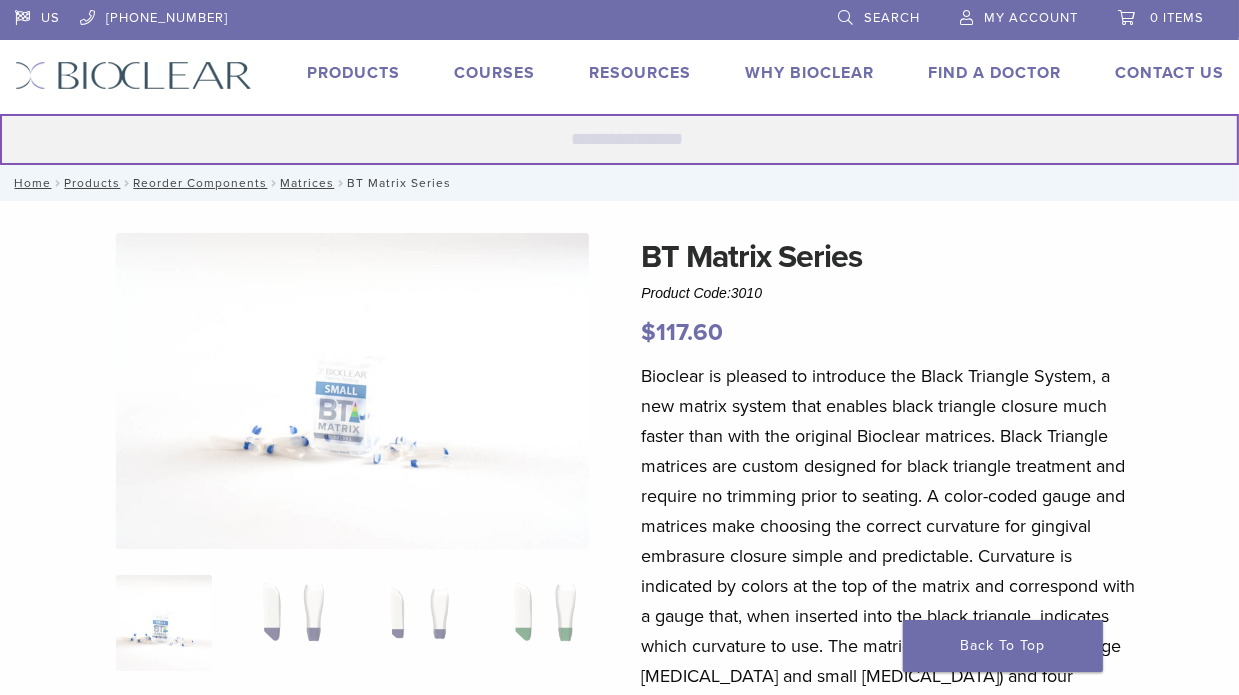 click on "Search for:" at bounding box center (619, 139) 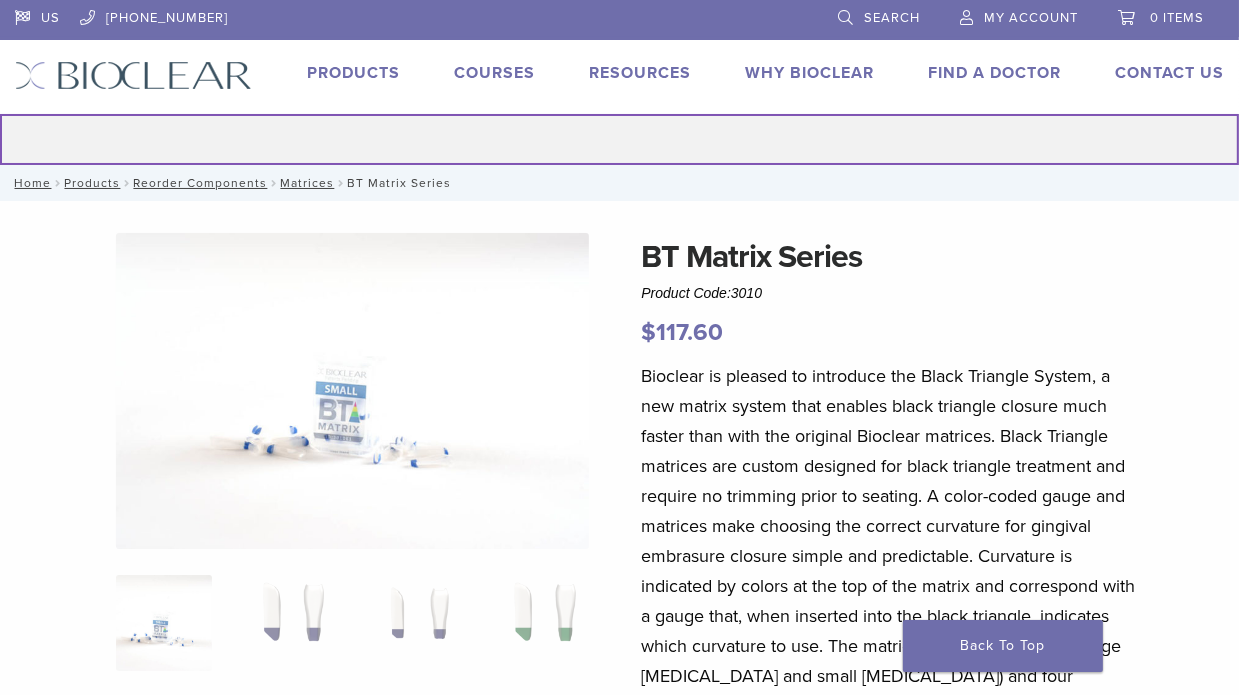 paste on "******" 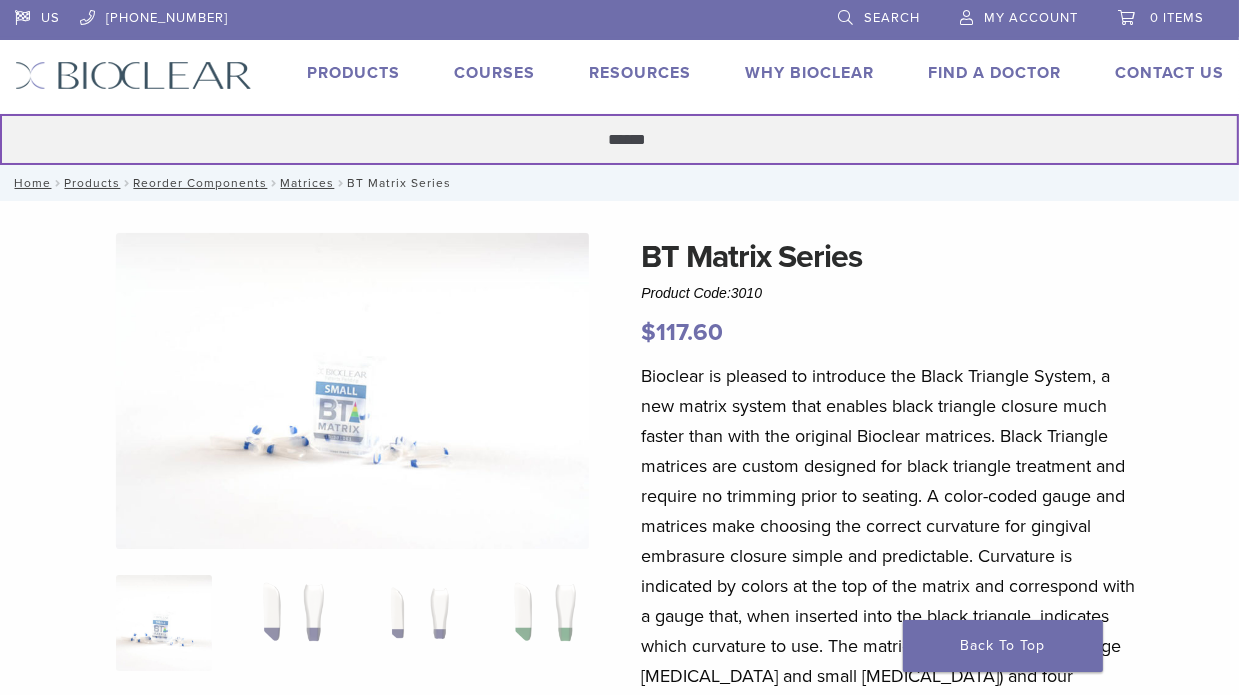 type on "******" 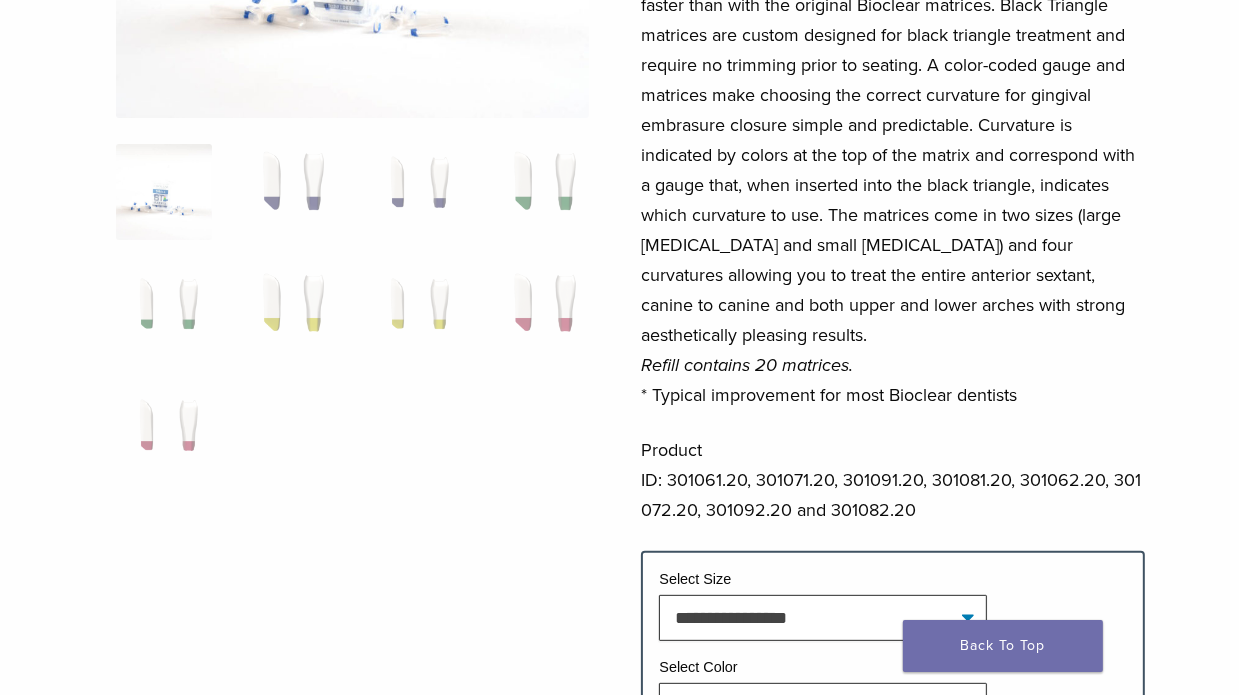 scroll, scrollTop: 579, scrollLeft: 0, axis: vertical 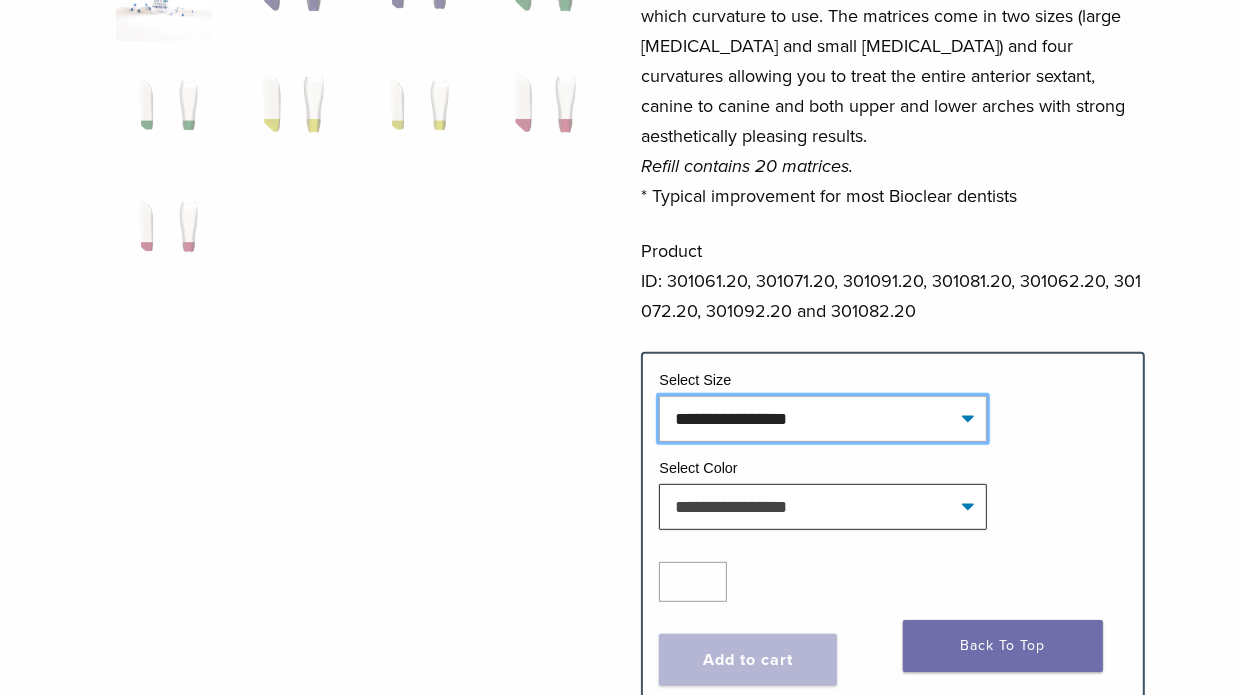 click on "**********" 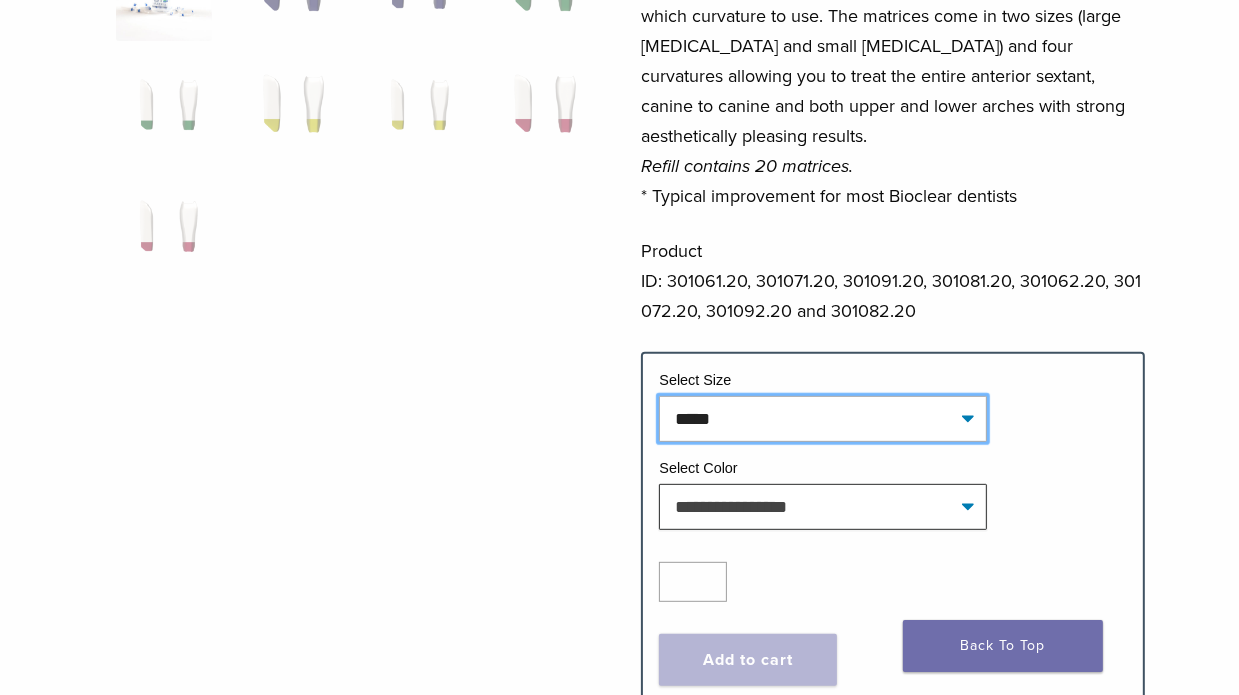 click on "**********" 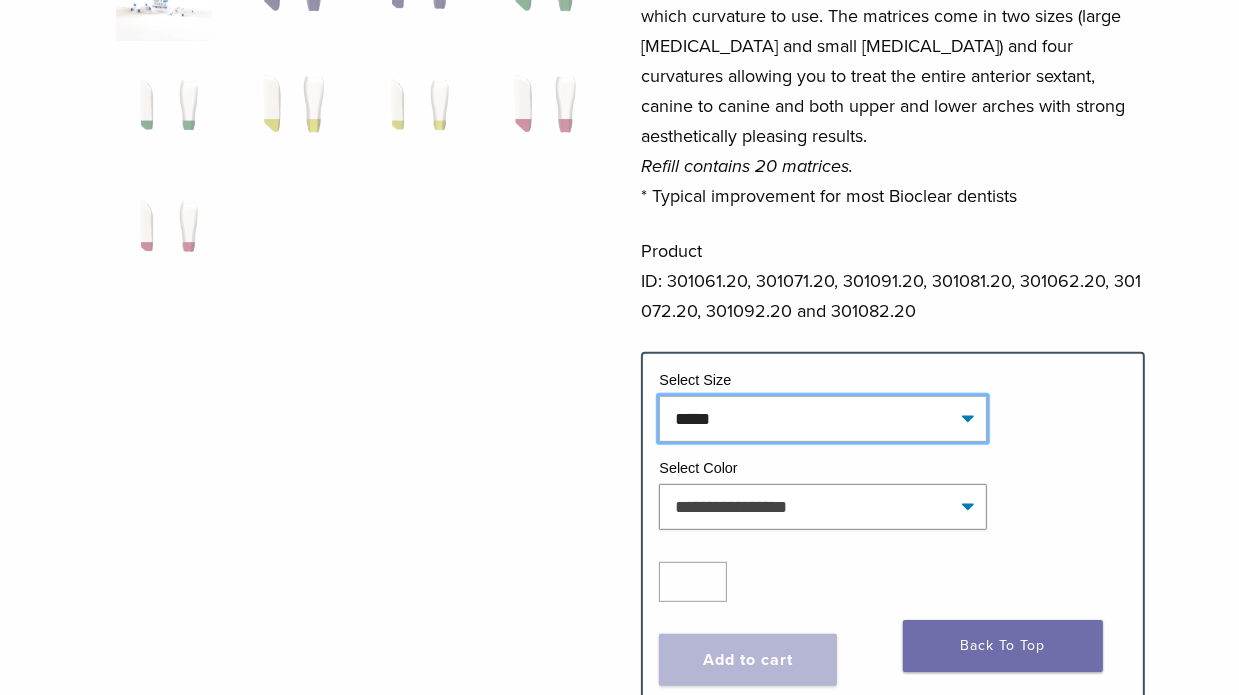 select on "*****" 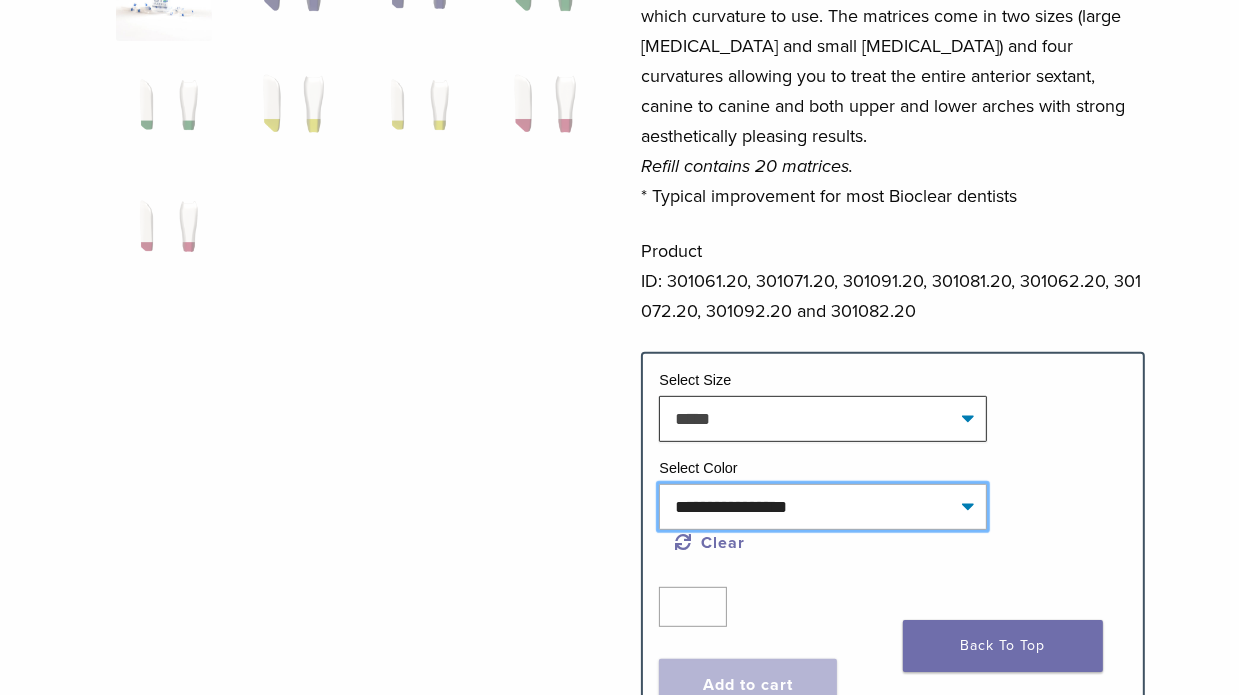click on "**********" 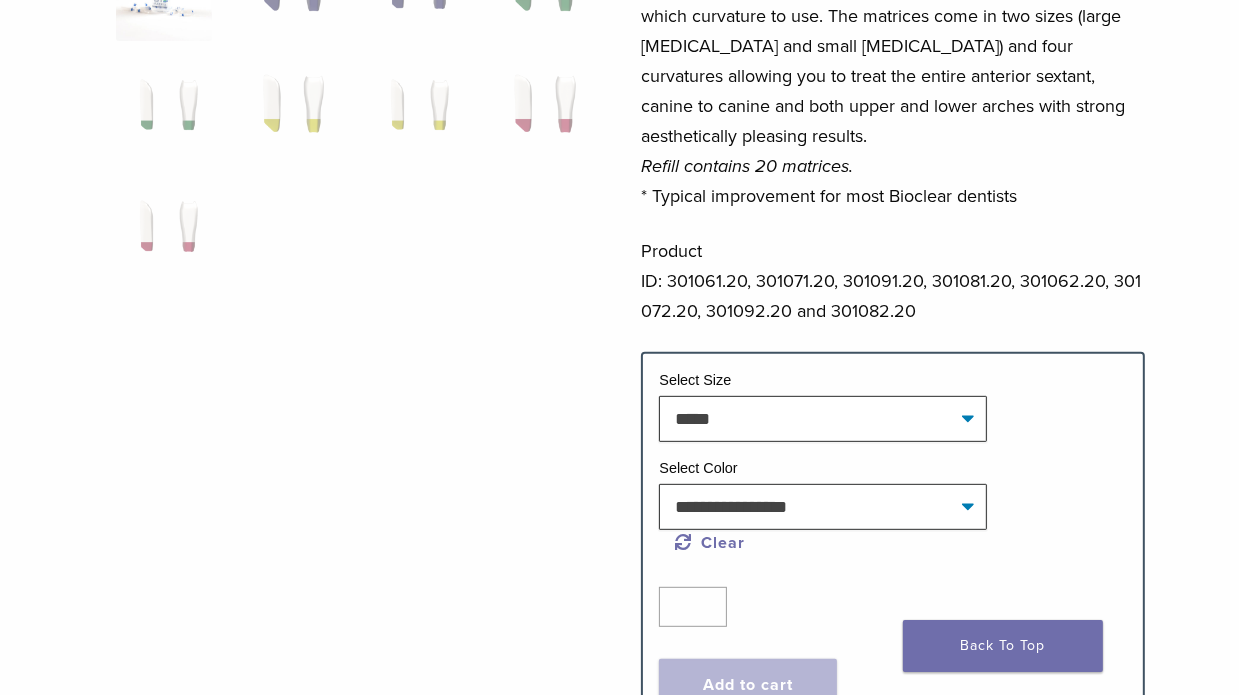 click on "**********" 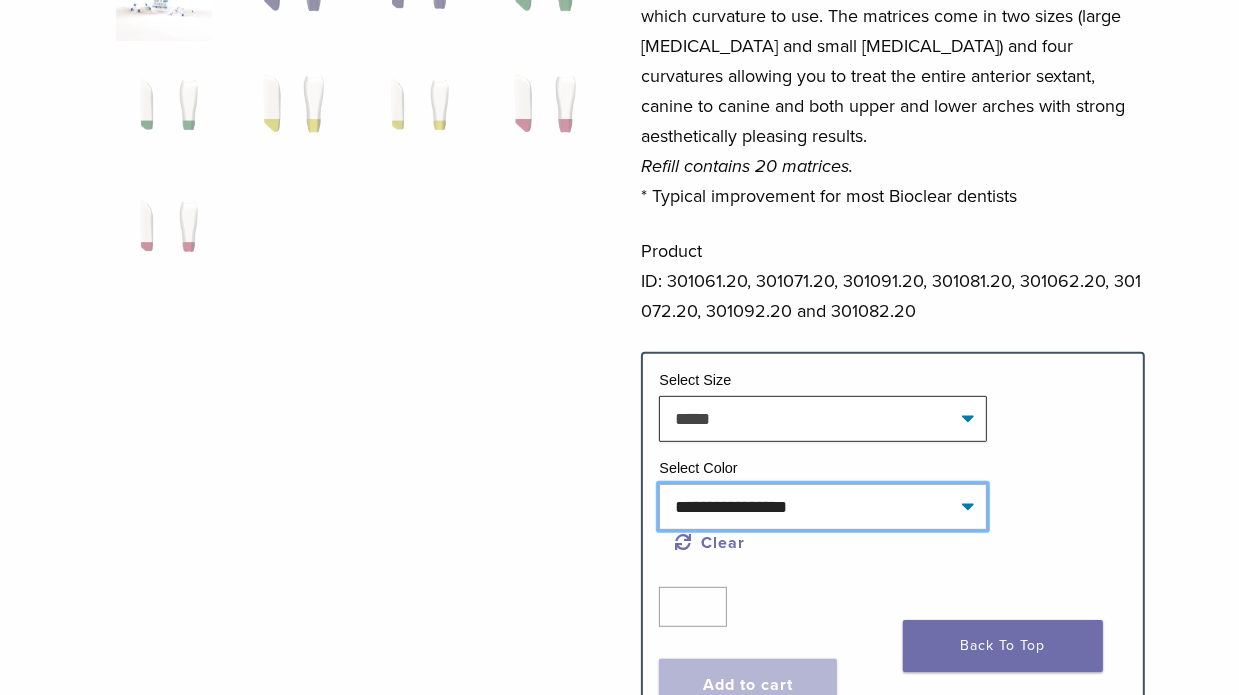 click on "**********" 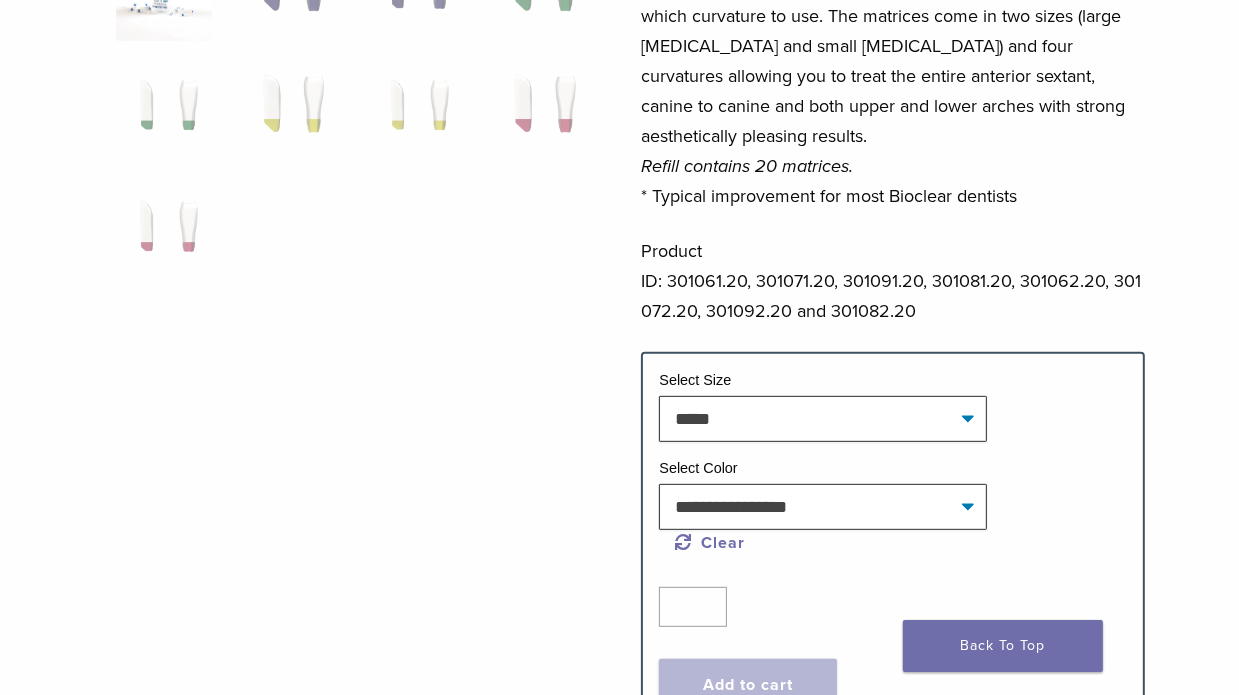 click on "**********" 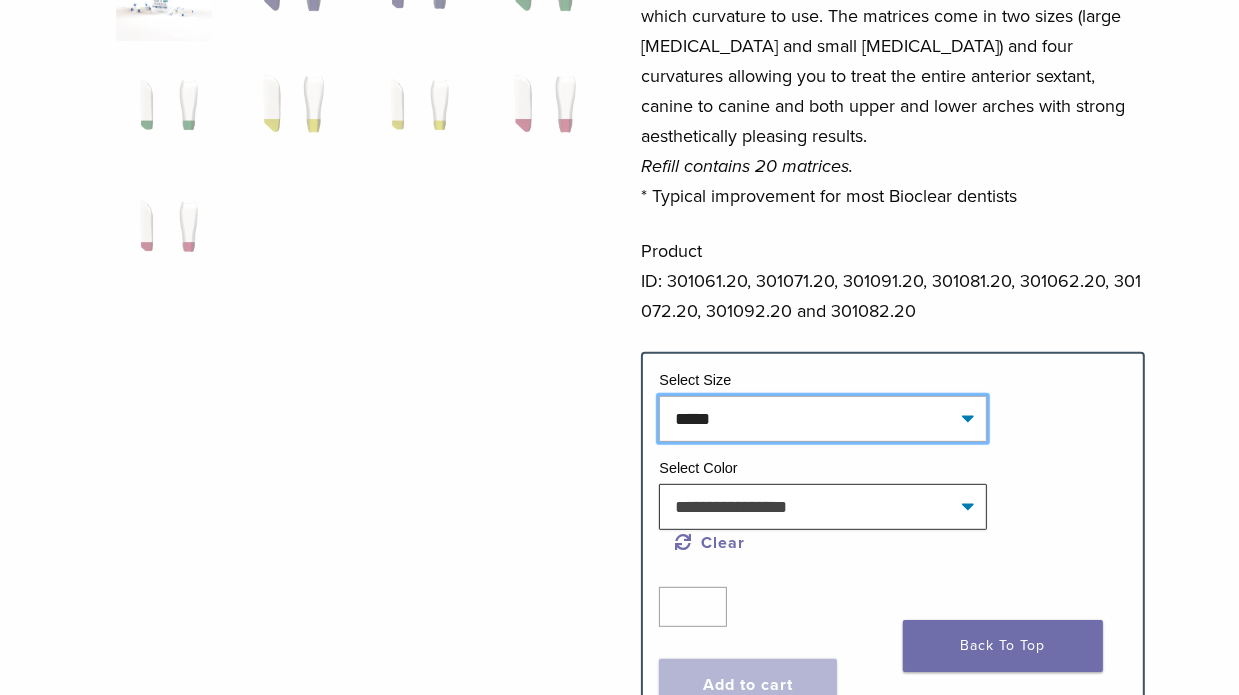 click on "**********" 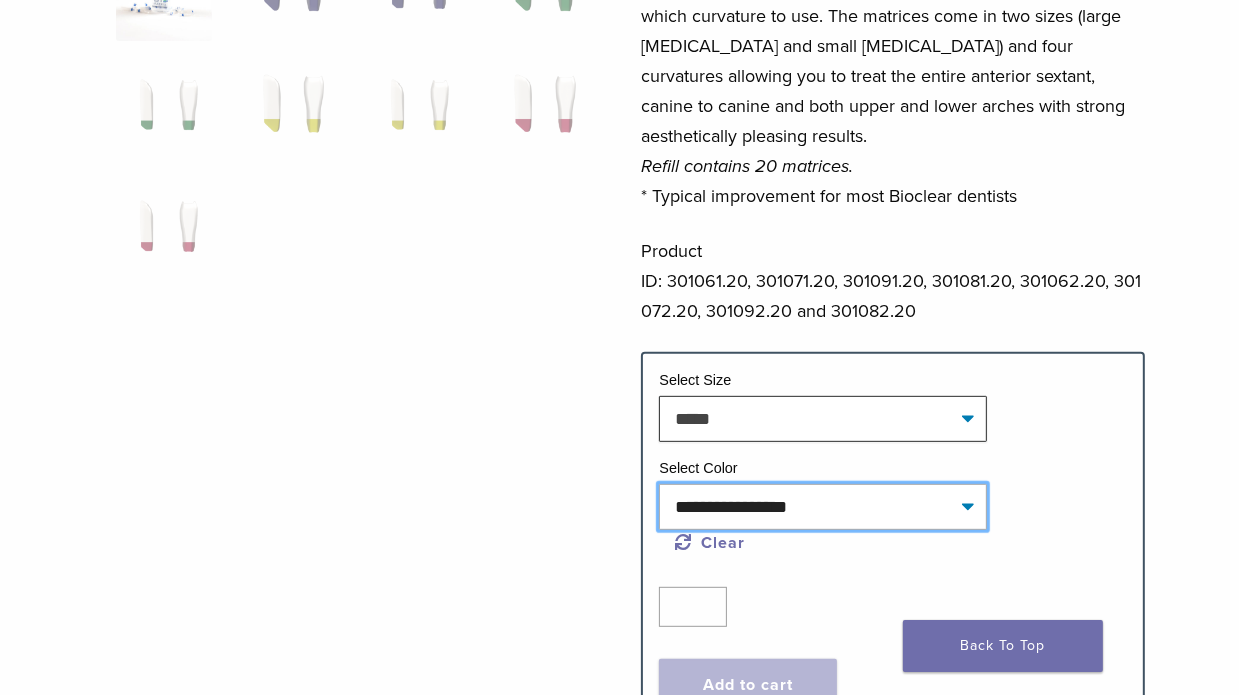 click on "**********" 